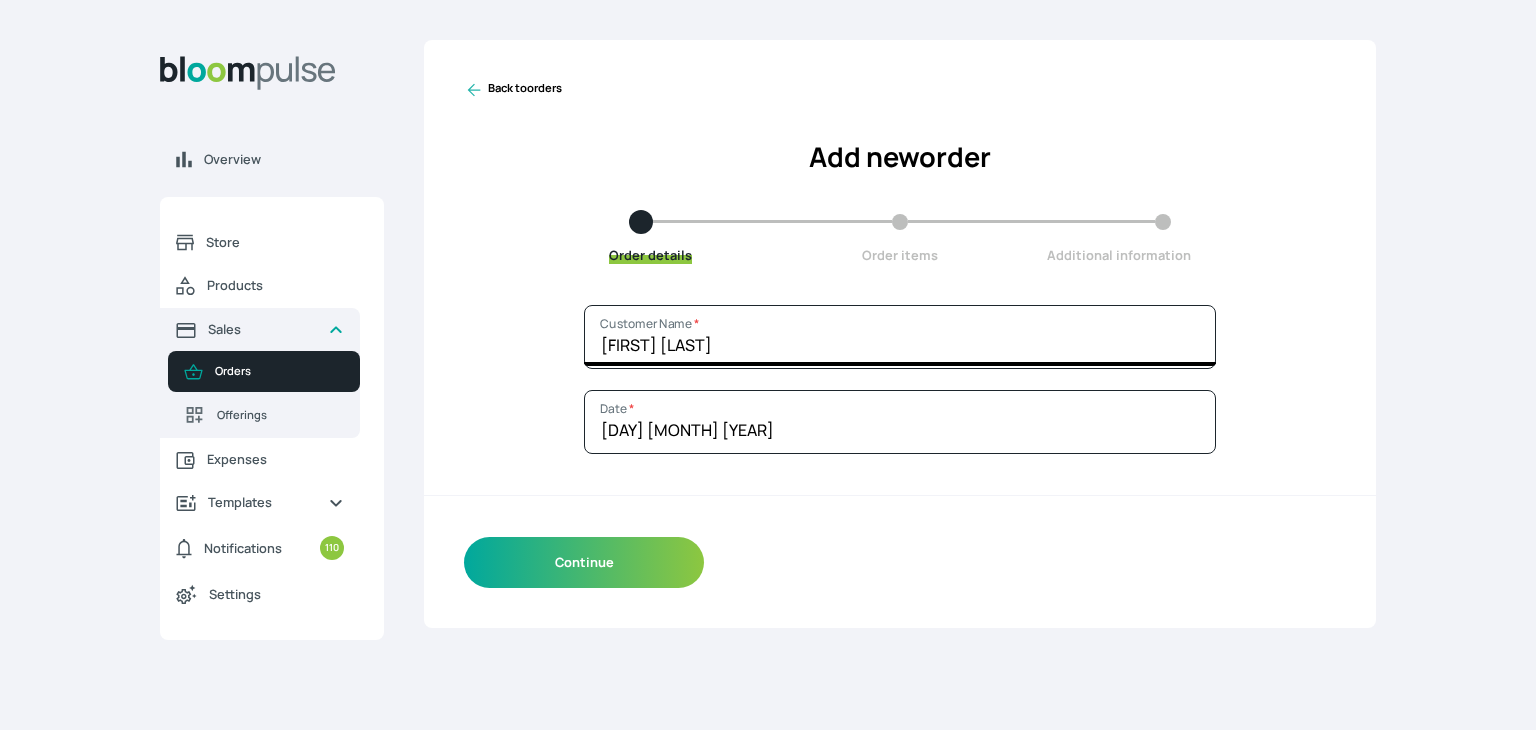 scroll, scrollTop: 0, scrollLeft: 0, axis: both 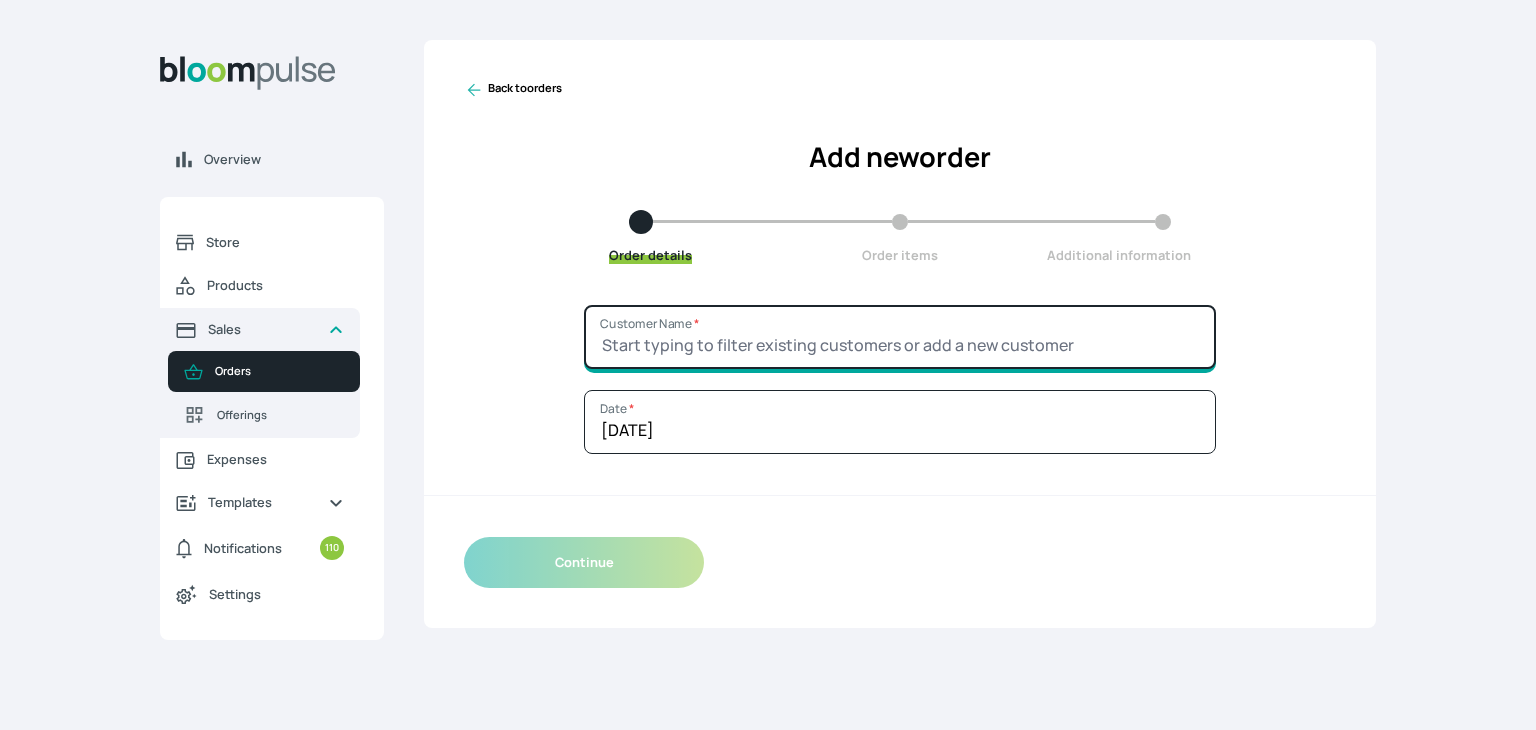click on "Customer Name    *" at bounding box center (900, 337) 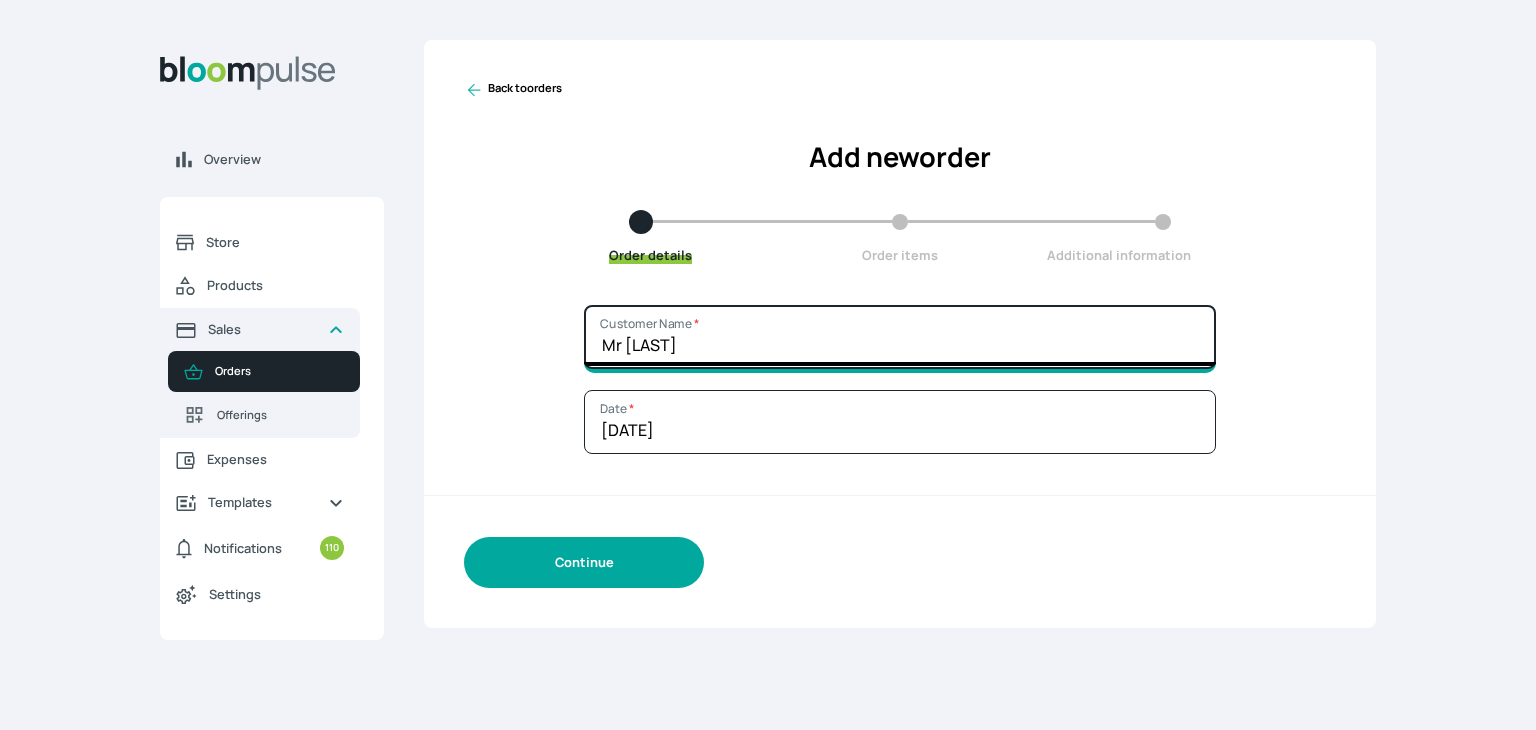 type on "Mr [LAST]" 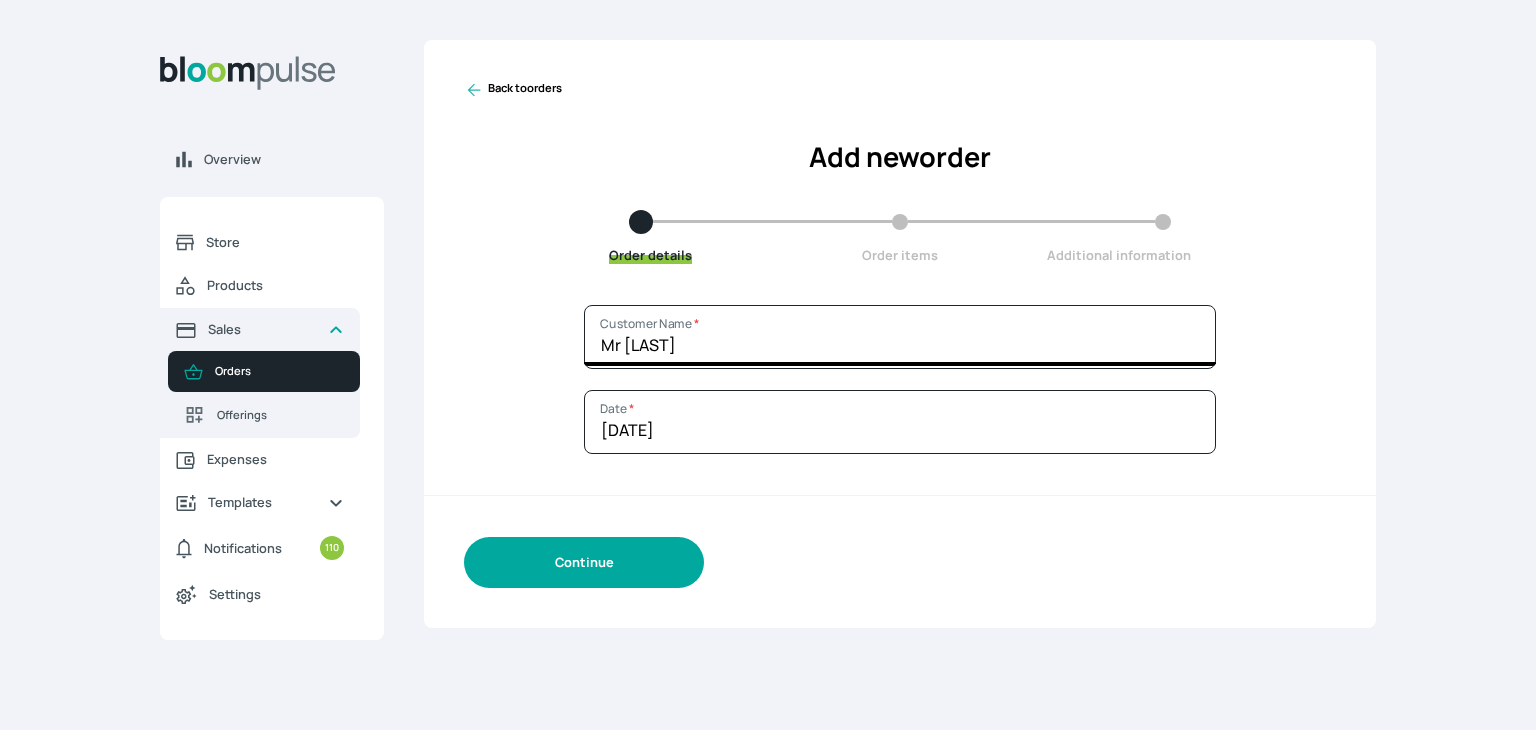 click on "Continue" at bounding box center (584, 562) 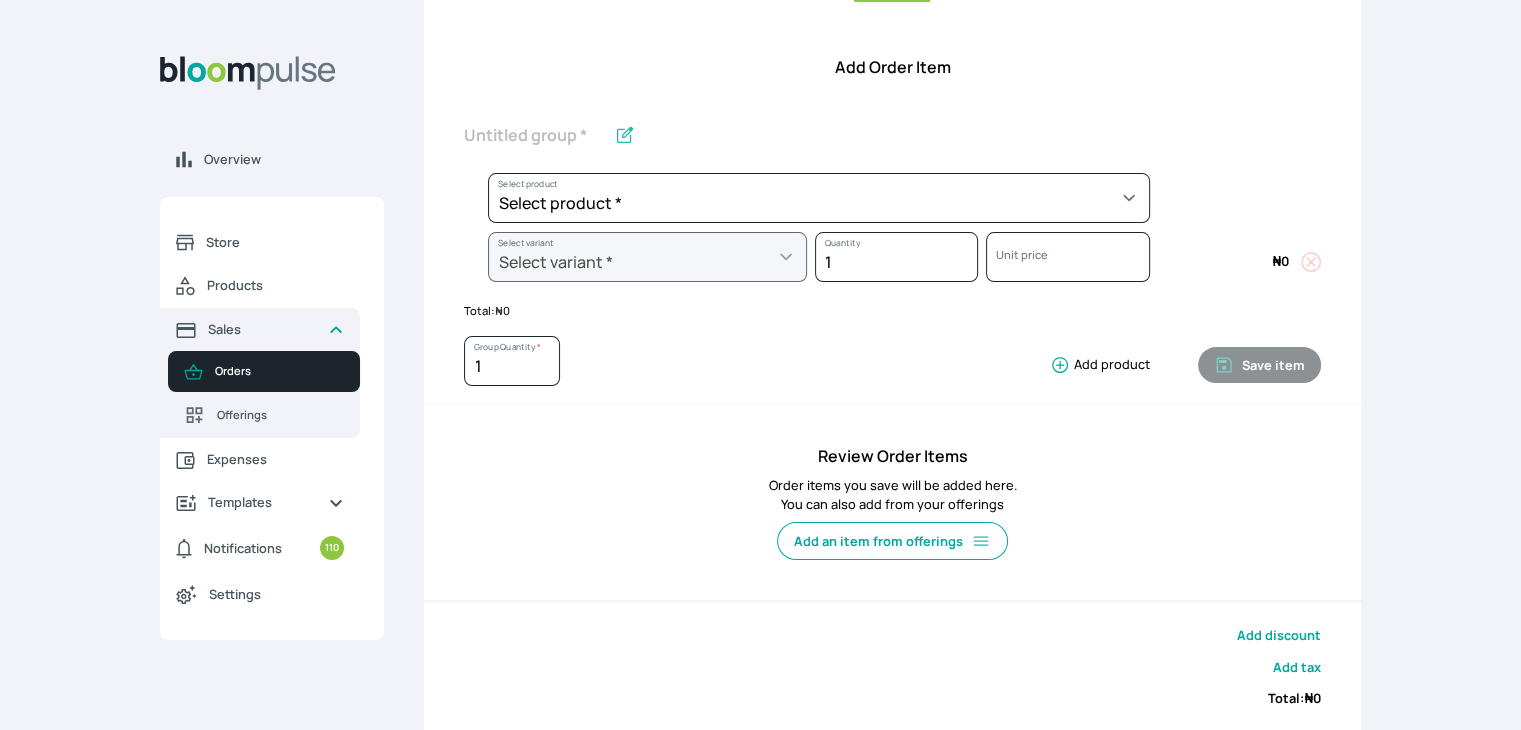 scroll, scrollTop: 281, scrollLeft: 0, axis: vertical 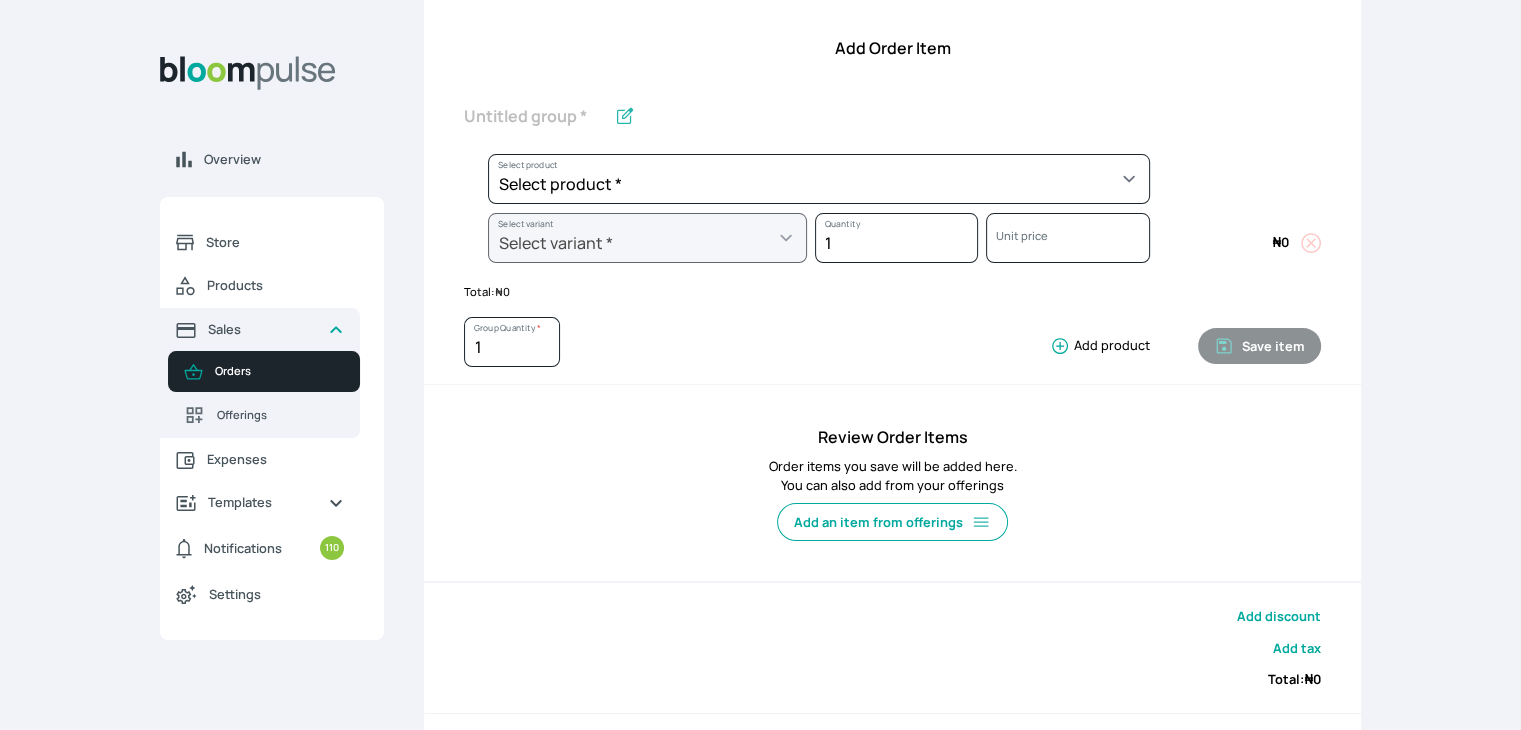click on "Add an item from offerings" at bounding box center [892, 522] 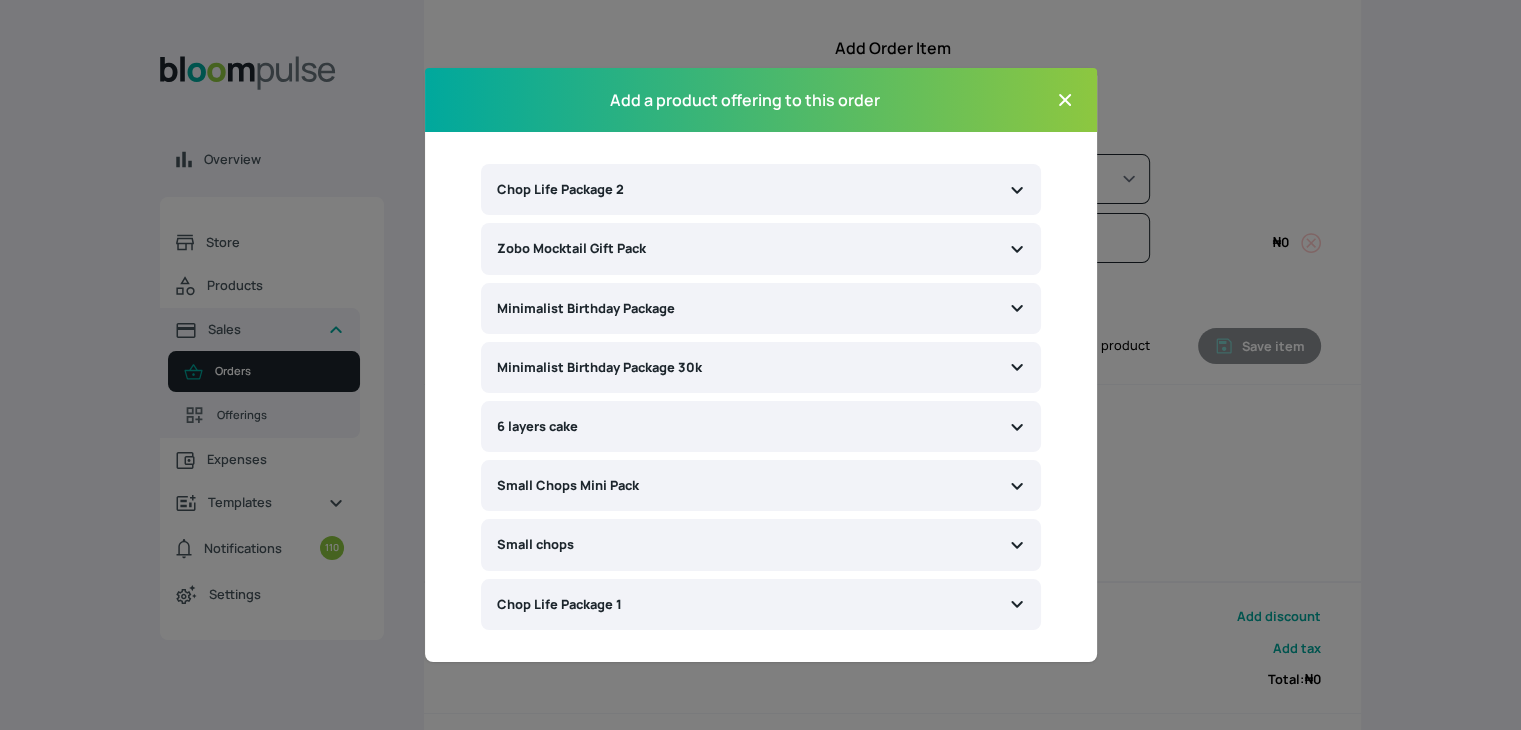 click on "Minimalist Birthday Package" at bounding box center [761, 308] 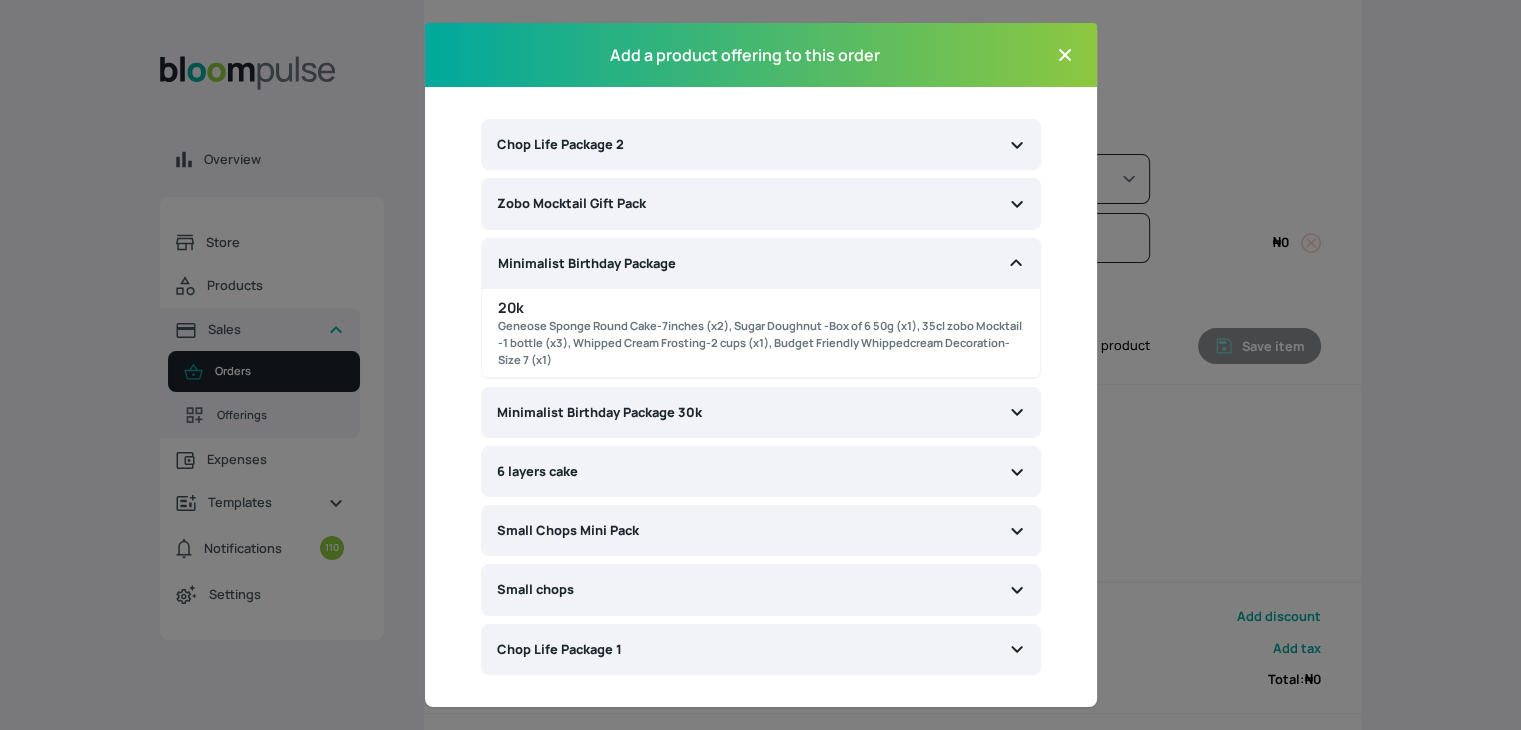click on "Geneose Sponge Round Cake-7inches (x2), Sugar Doughnut -Box of 6 50g (x1), 35cl zobo Mocktail -1 bottle (x3), Whipped Cream Frosting-2 cups (x1), Budget Friendly Whippedcream Decoration-Size 7 (x1)" at bounding box center (761, 343) 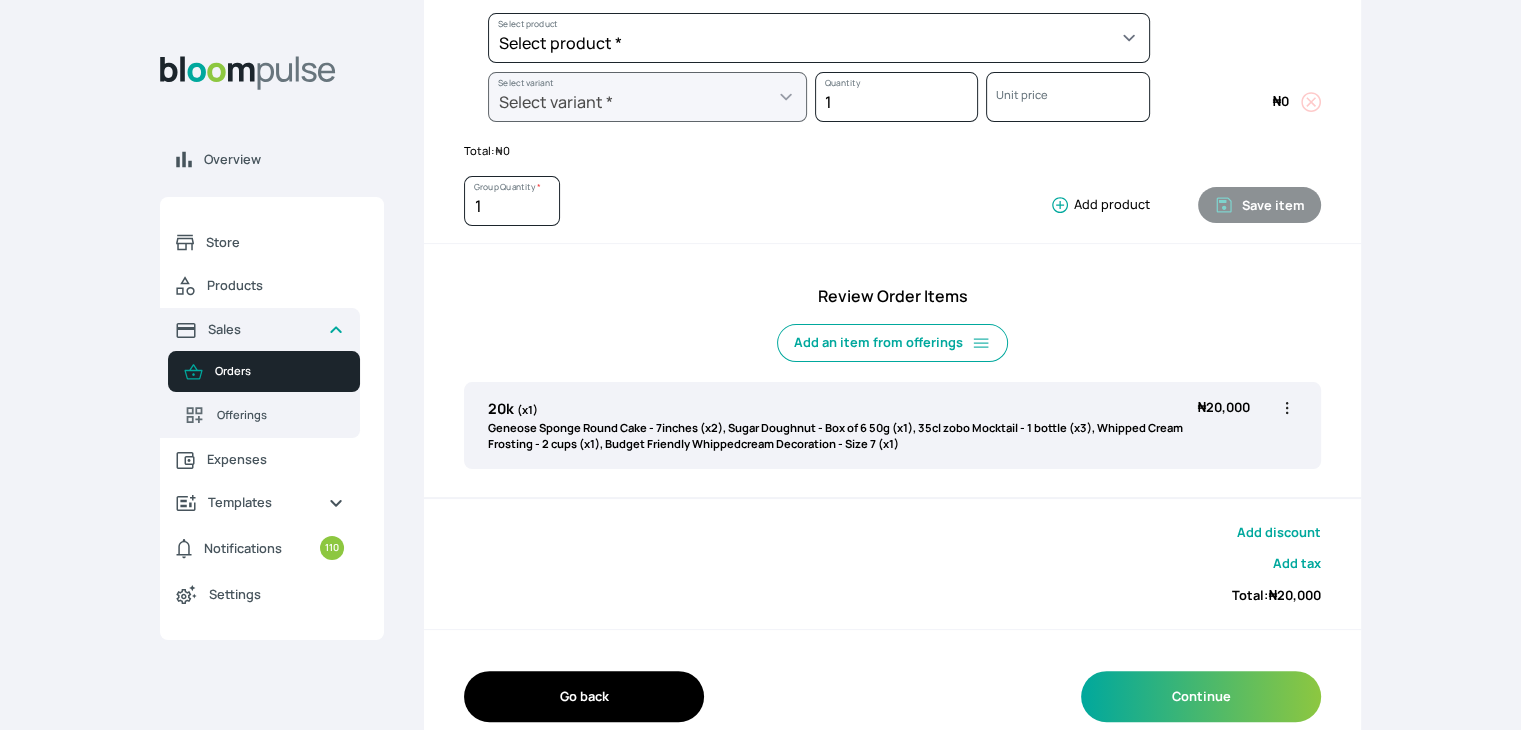 scroll, scrollTop: 452, scrollLeft: 0, axis: vertical 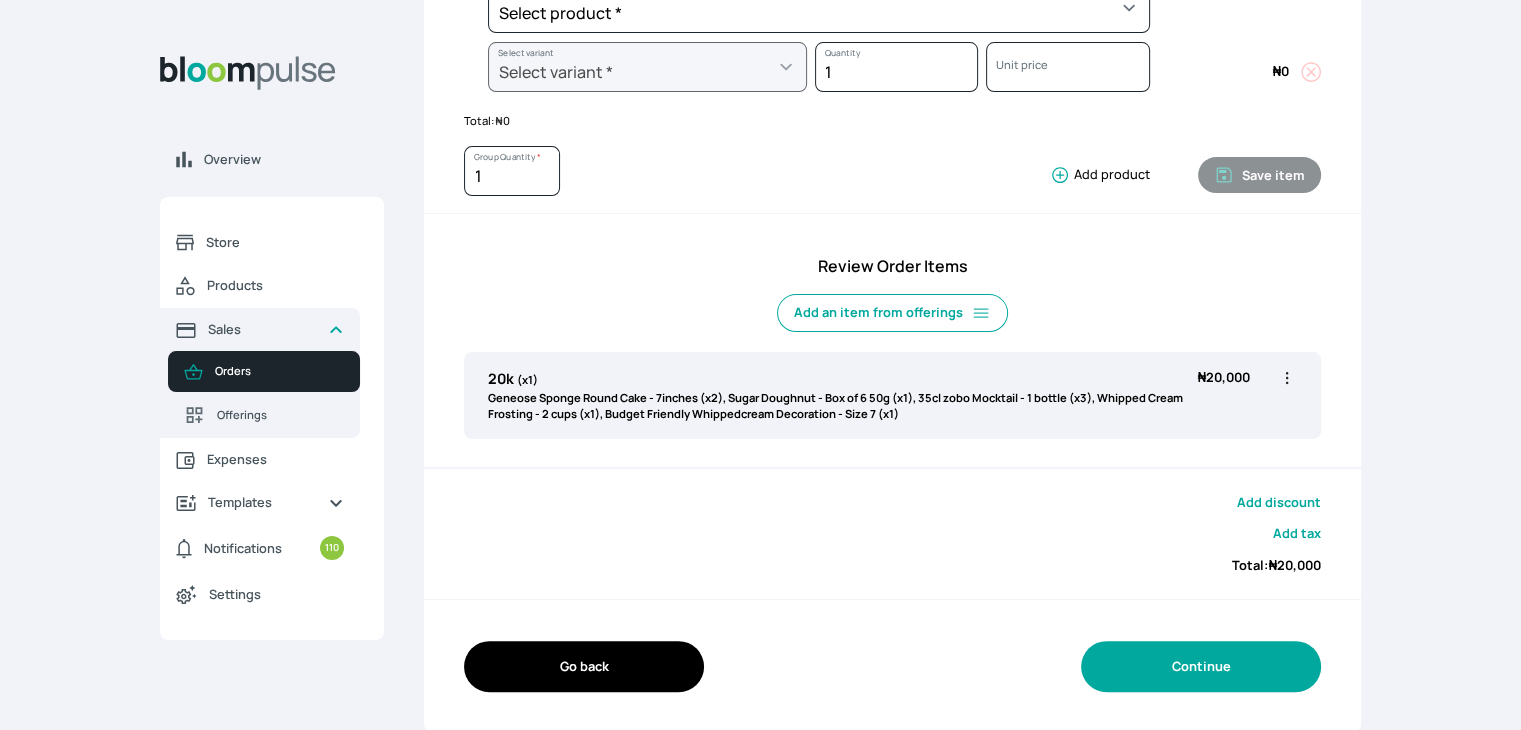 click on "Continue" at bounding box center (1201, 666) 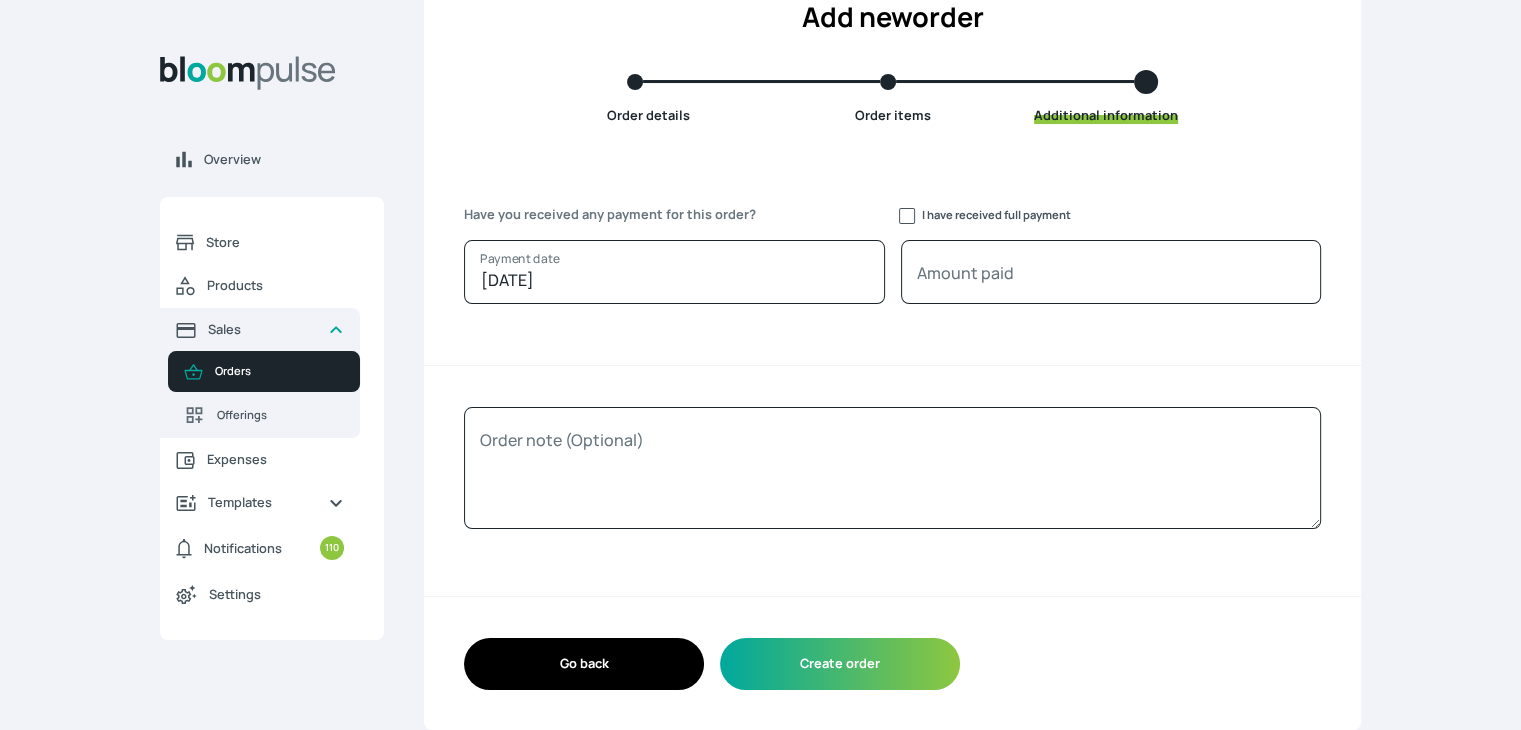 scroll, scrollTop: 139, scrollLeft: 0, axis: vertical 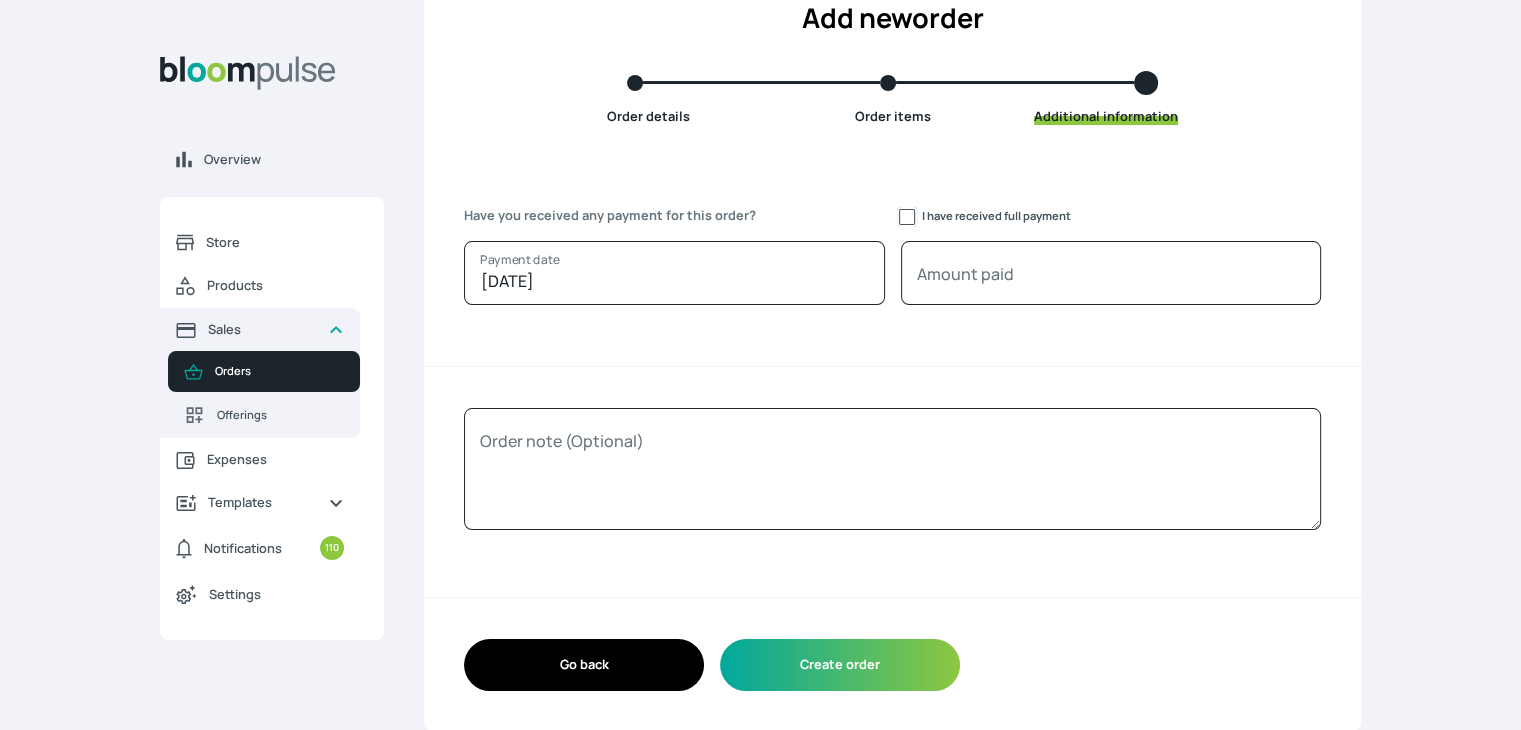 click on "I have received full payment" at bounding box center [907, 217] 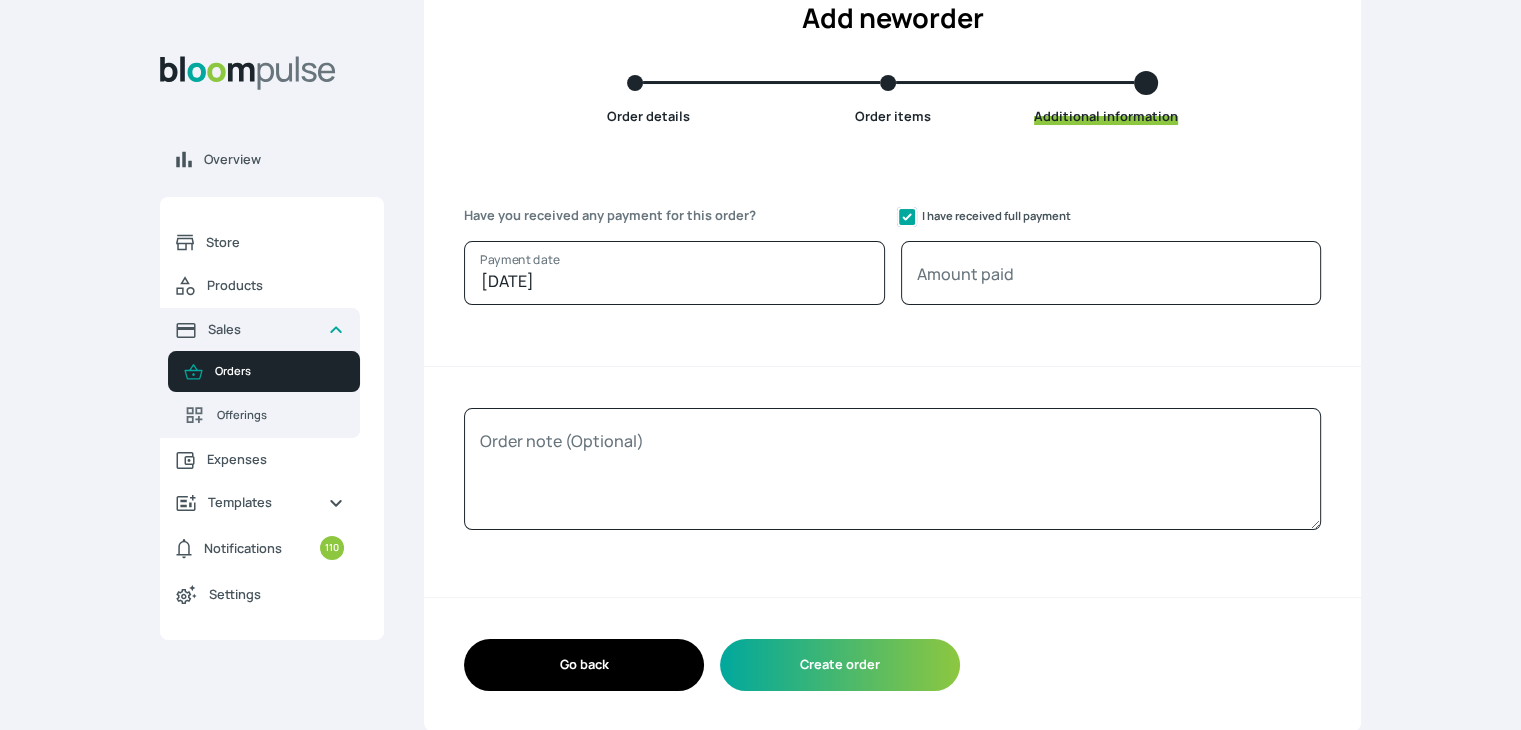 checkbox on "true" 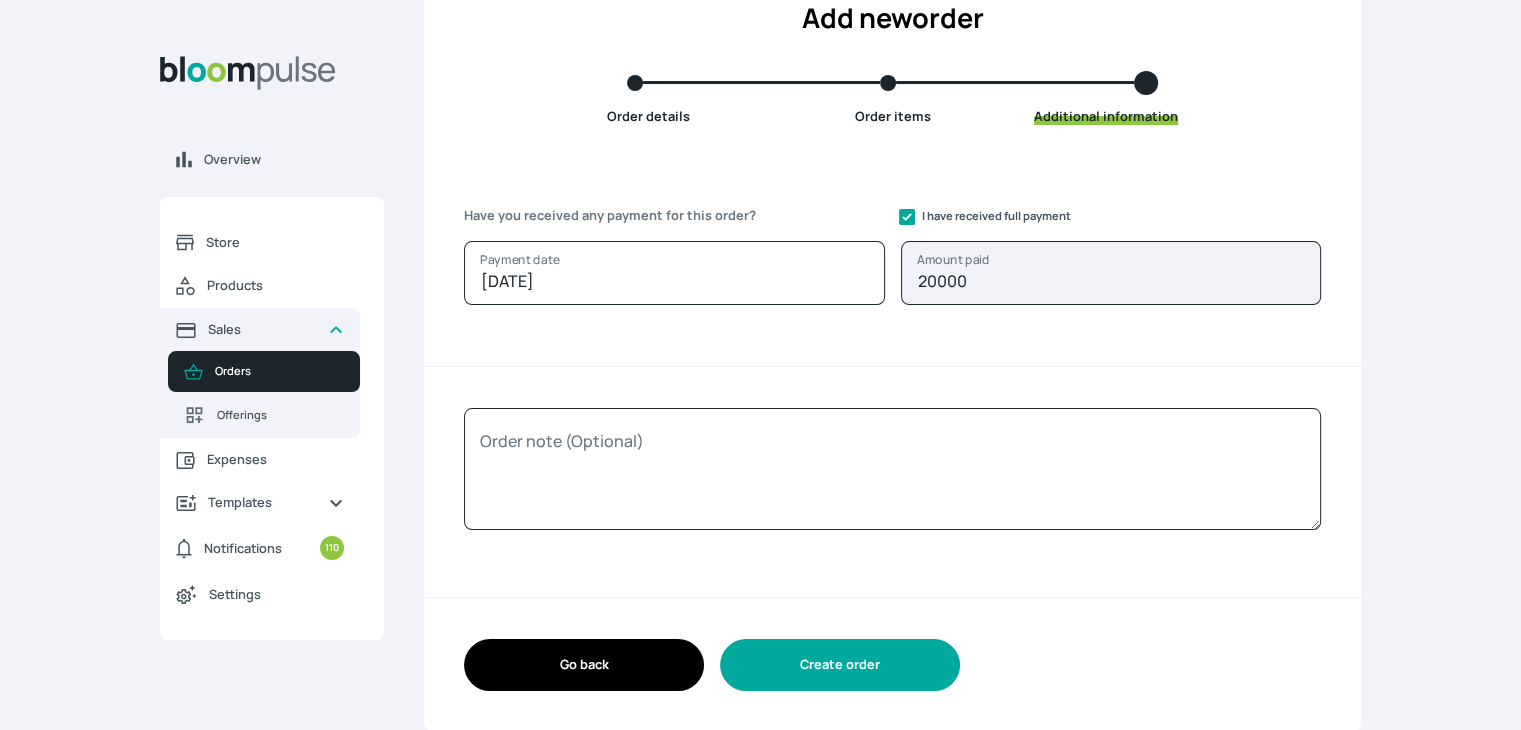 click on "Create order" at bounding box center [840, 664] 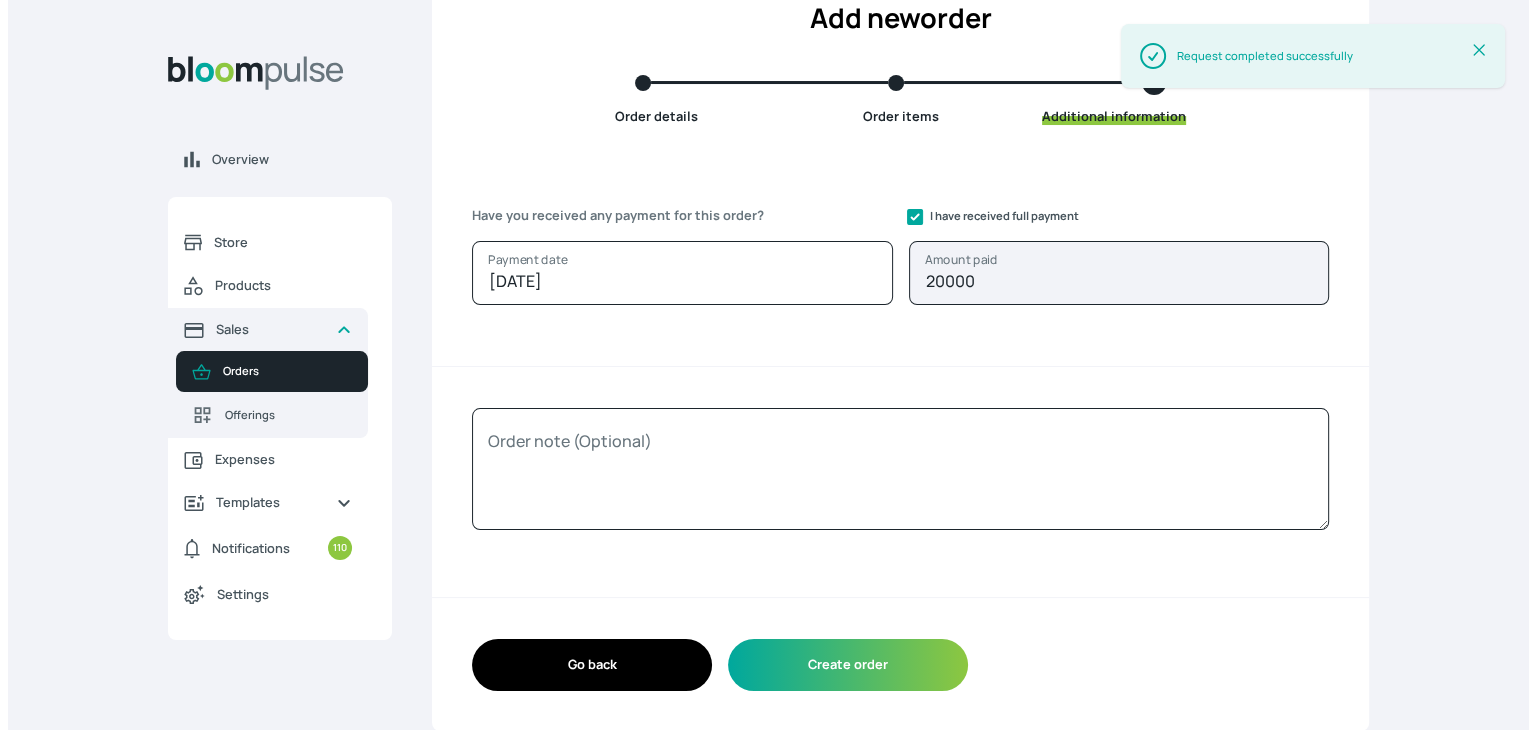 scroll, scrollTop: 0, scrollLeft: 0, axis: both 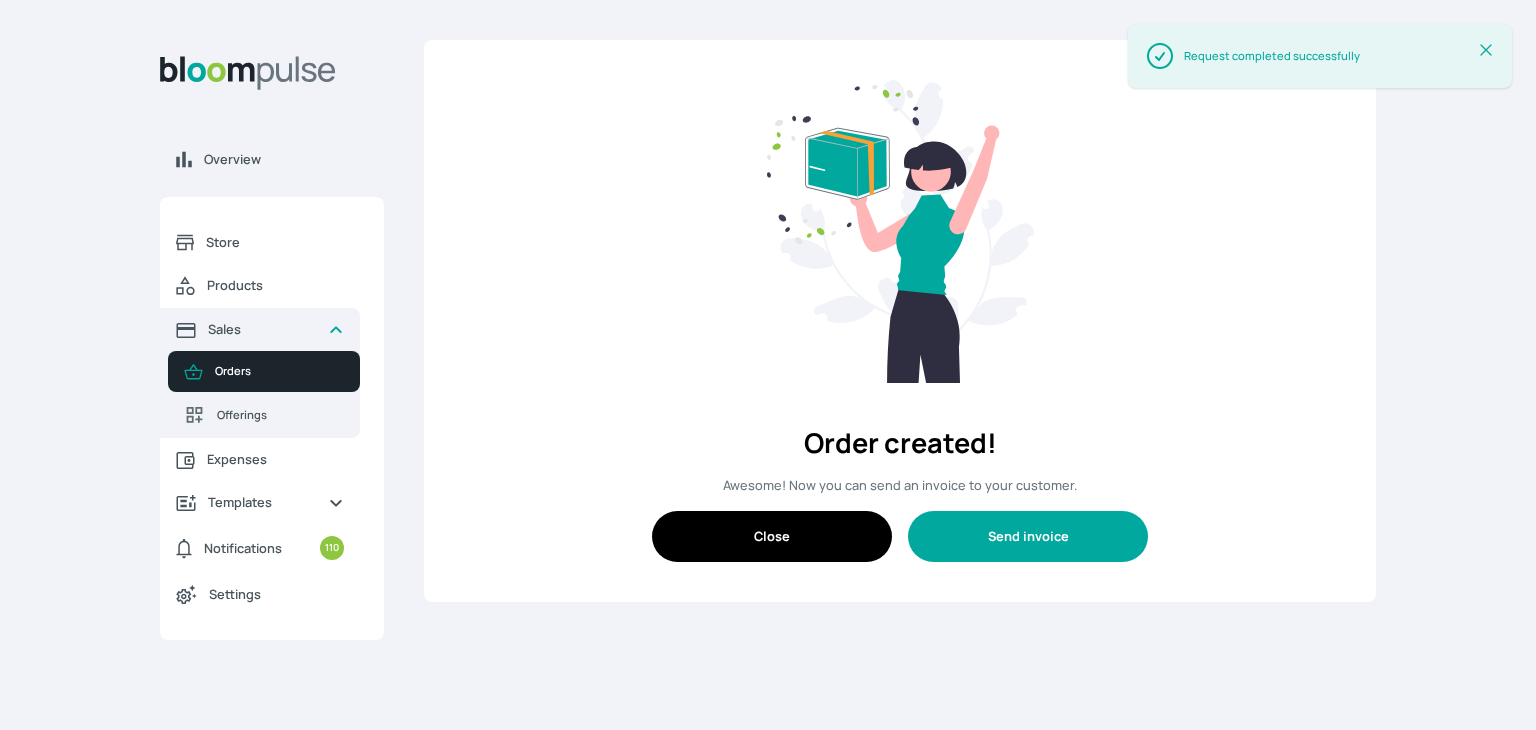 click on "Send invoice" at bounding box center [1028, 536] 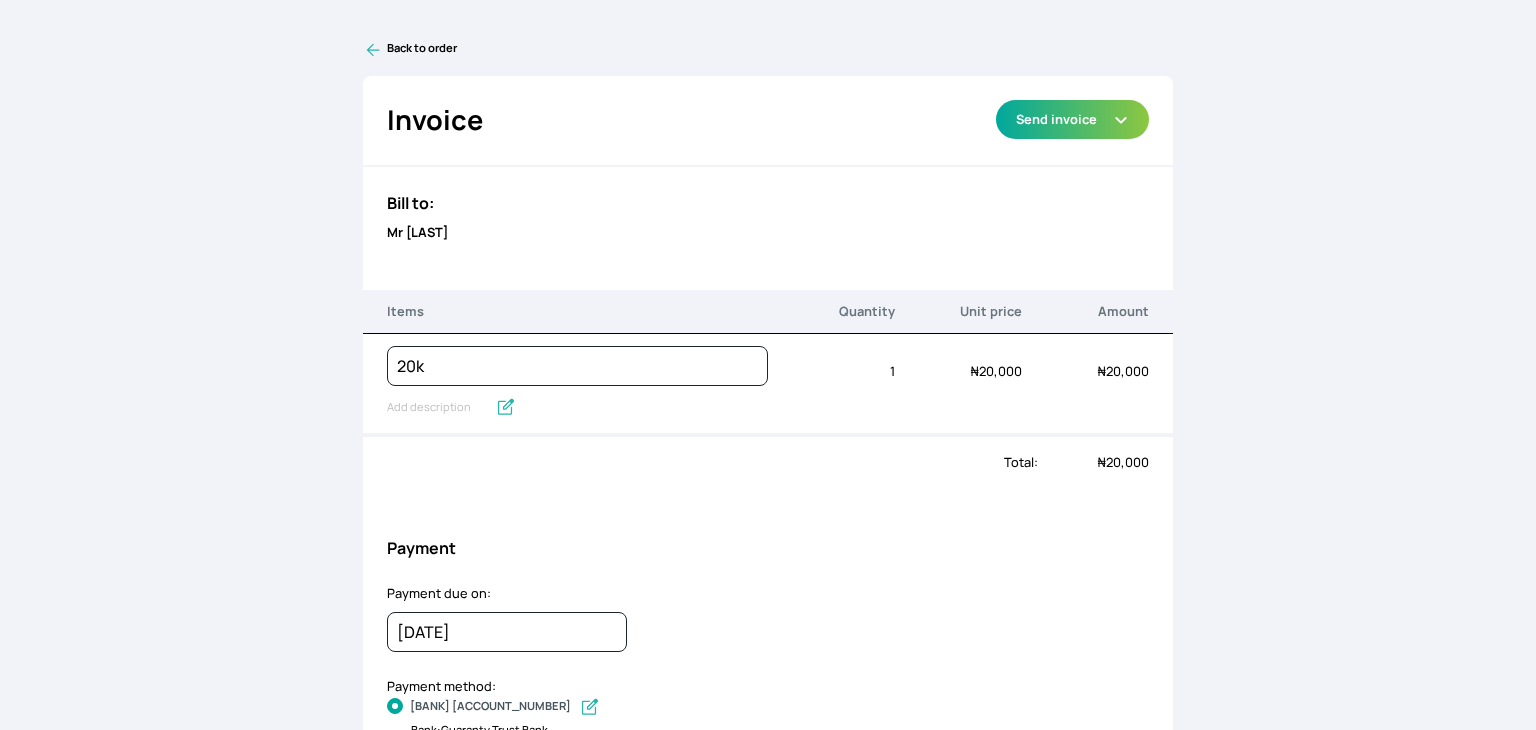 select on "a259a798-b5a3-4d41-8ee4-4582bb3547bc" 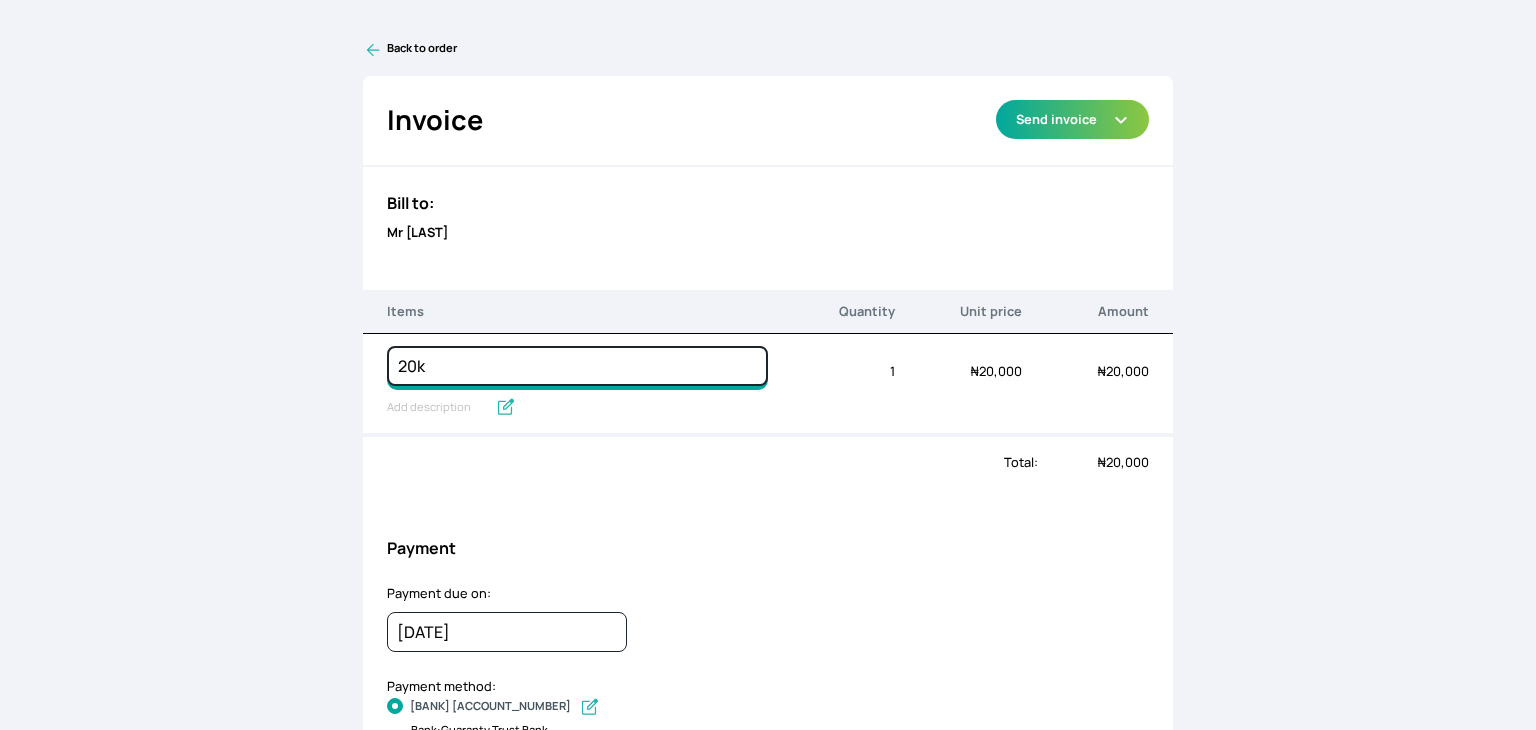click on "20k" at bounding box center [577, 366] 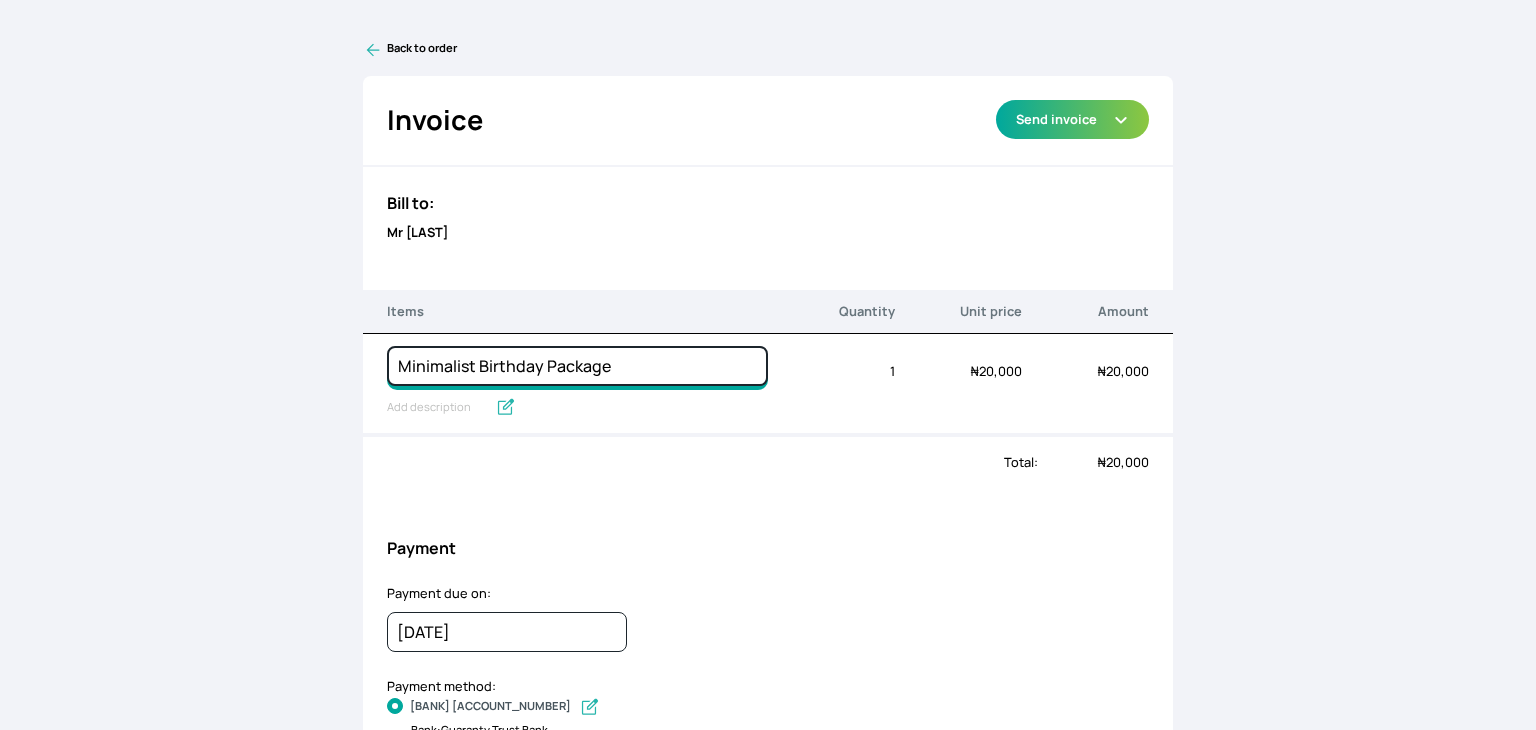 type on "Minimalist Birthday Package" 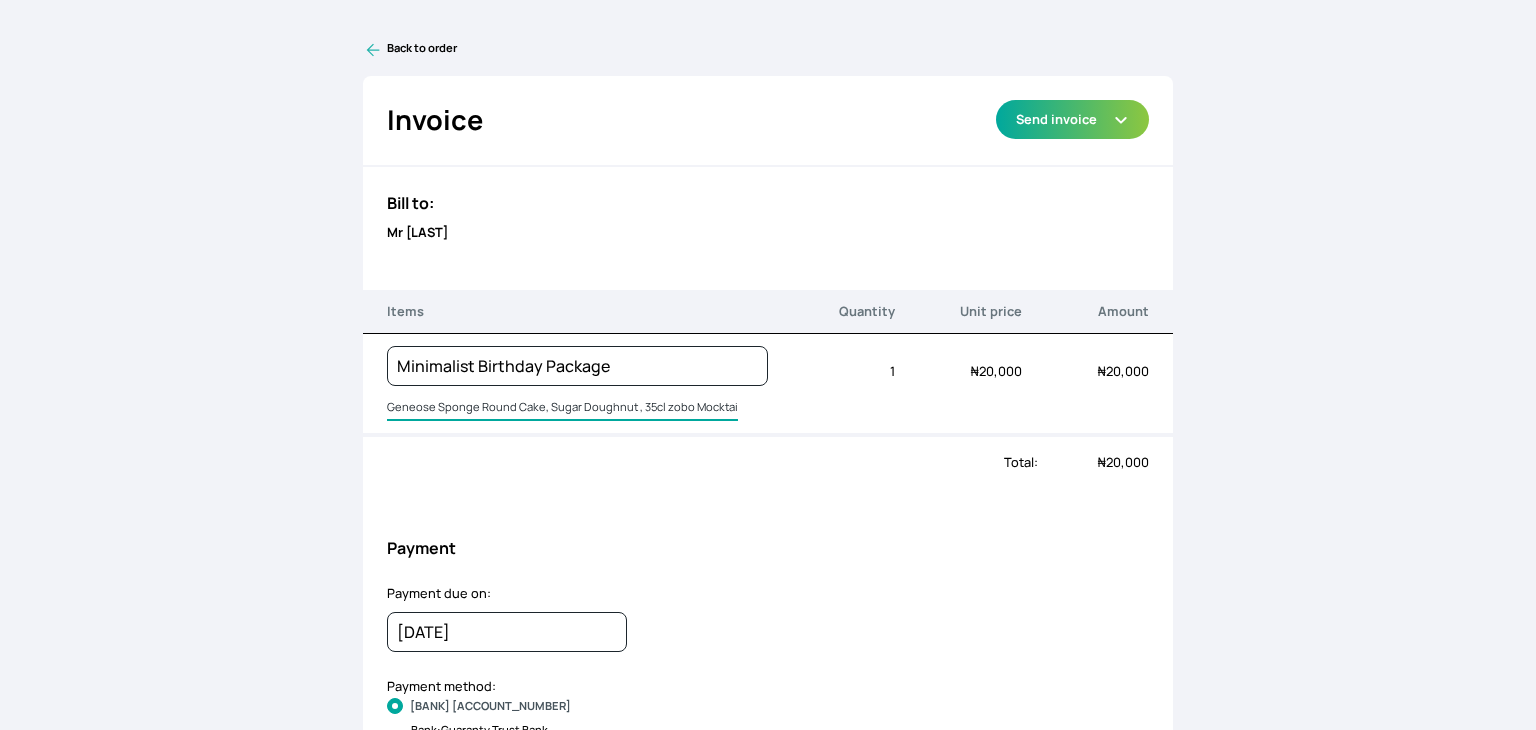 click on "Geneose Sponge Round Cake, Sugar Doughnut , 35cl zobo Mocktail , Whipped Cream Frosting, Budget Friendly Whippedcream Decoration" at bounding box center [562, 408] 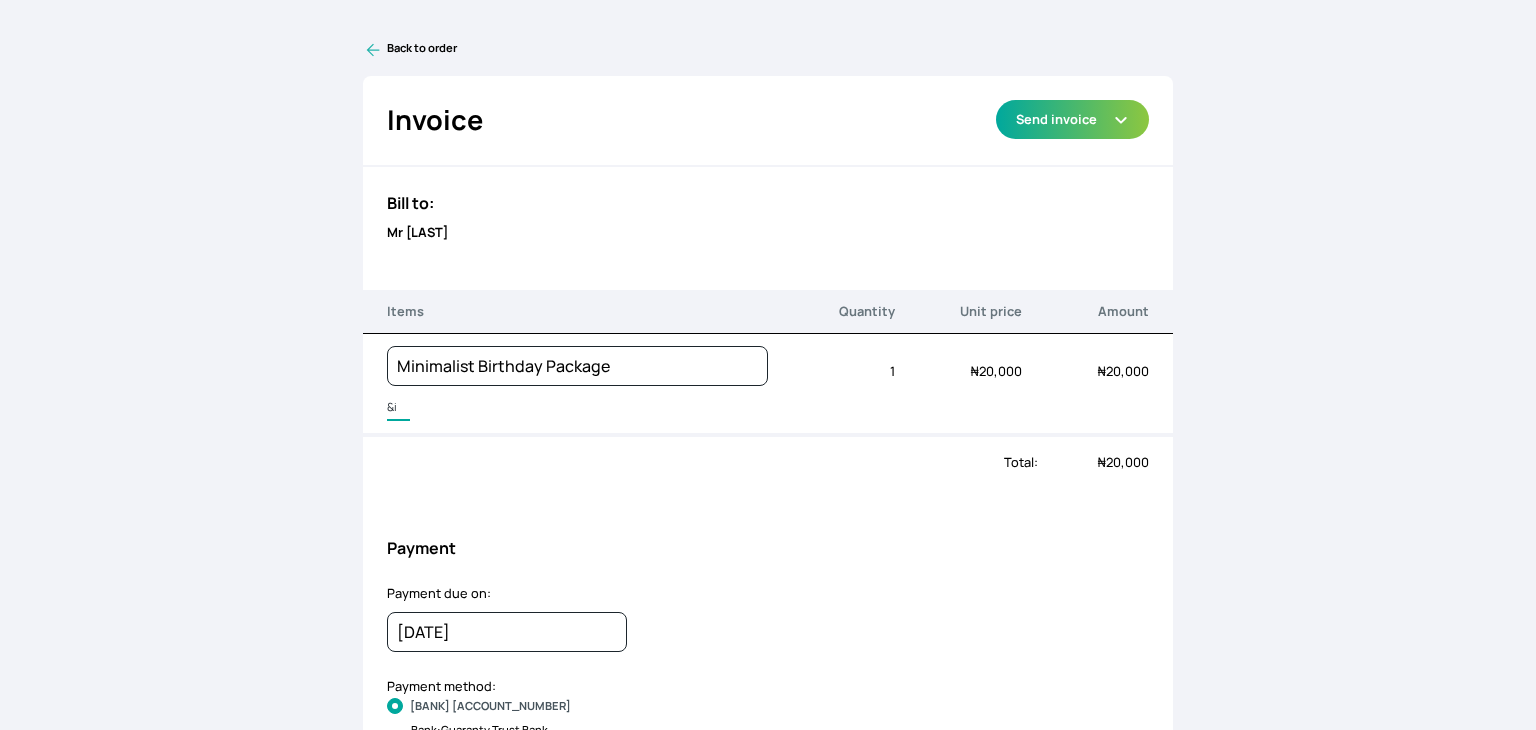 type on "&" 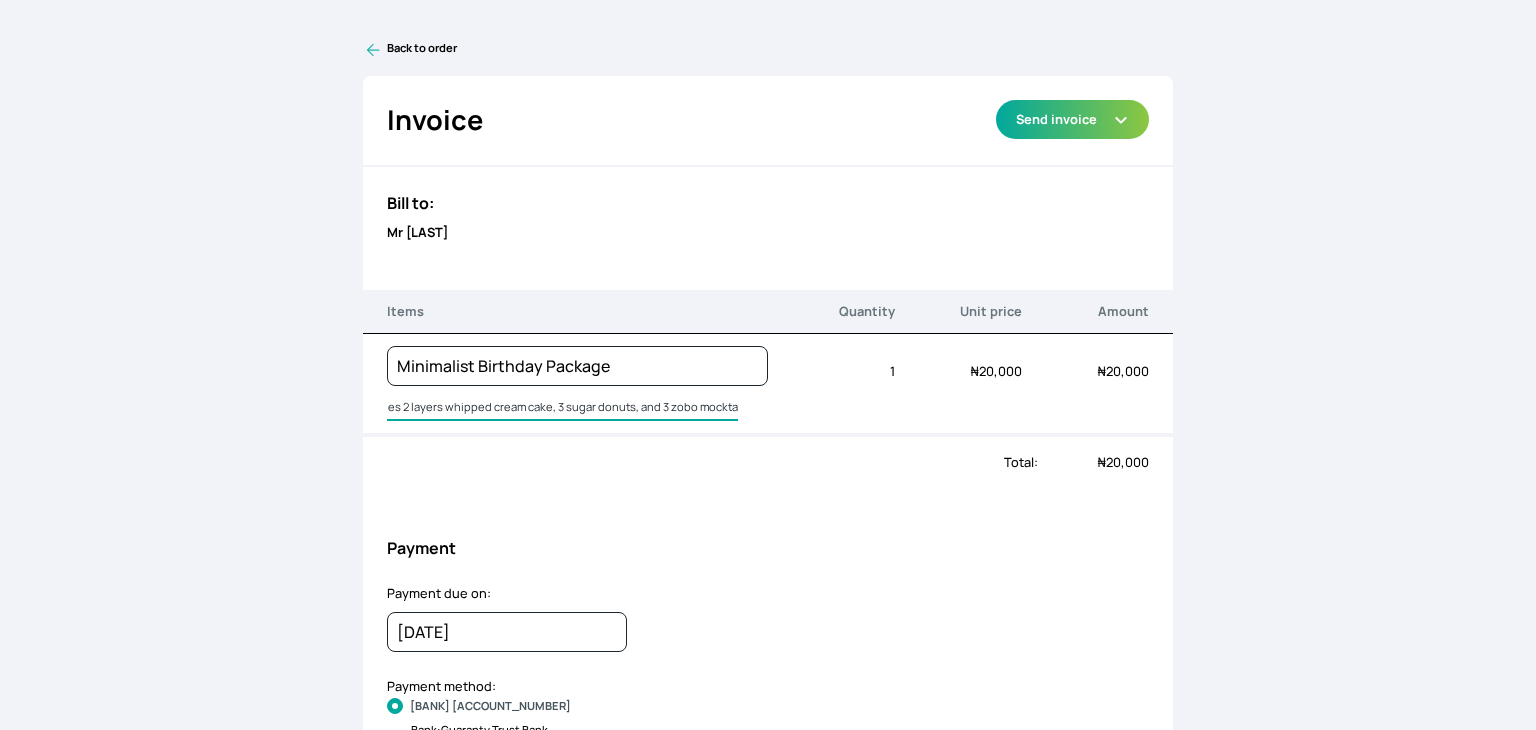 scroll, scrollTop: 0, scrollLeft: 31, axis: horizontal 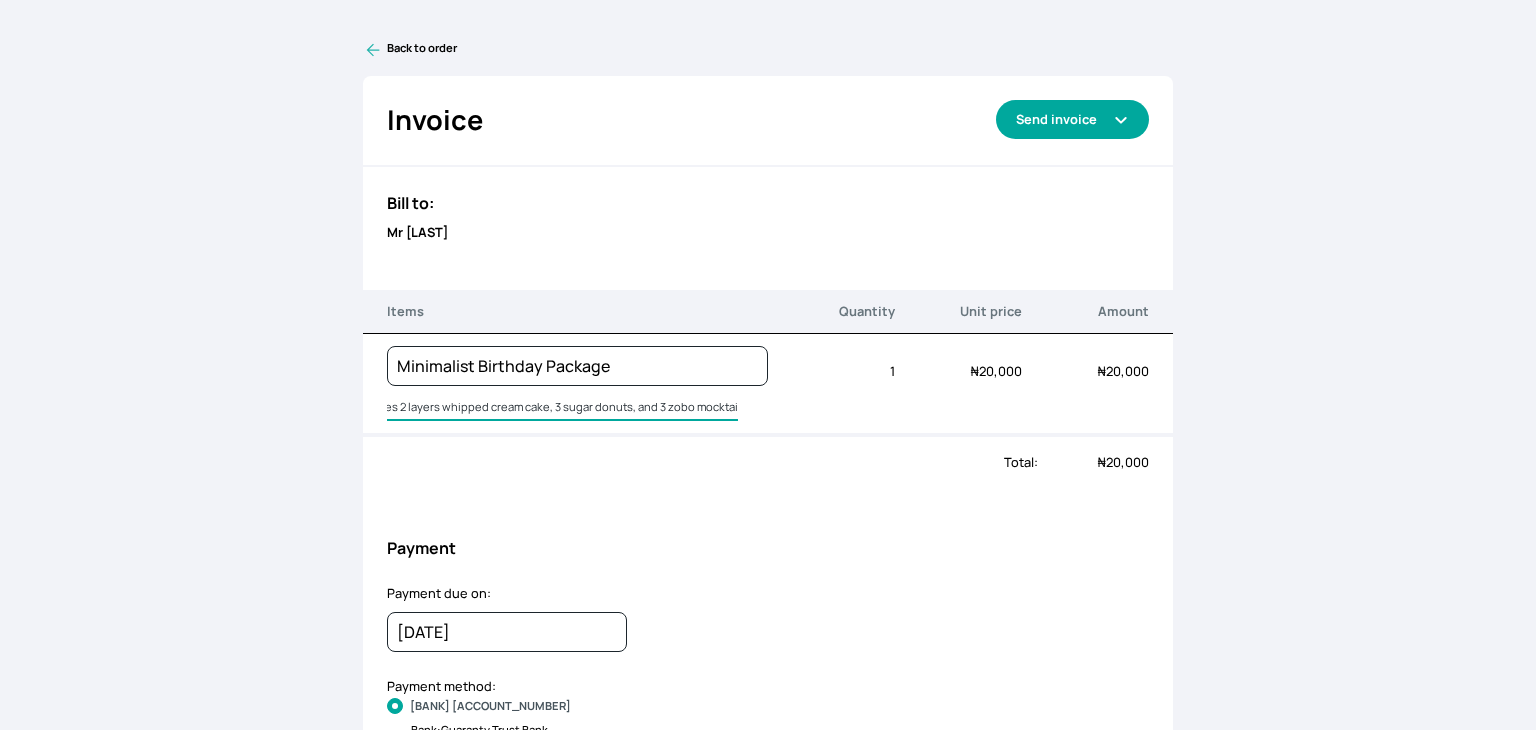 type on "7inches 2 layers whipped cream cake, 3 sugar donuts, and 3 zobo mocktail" 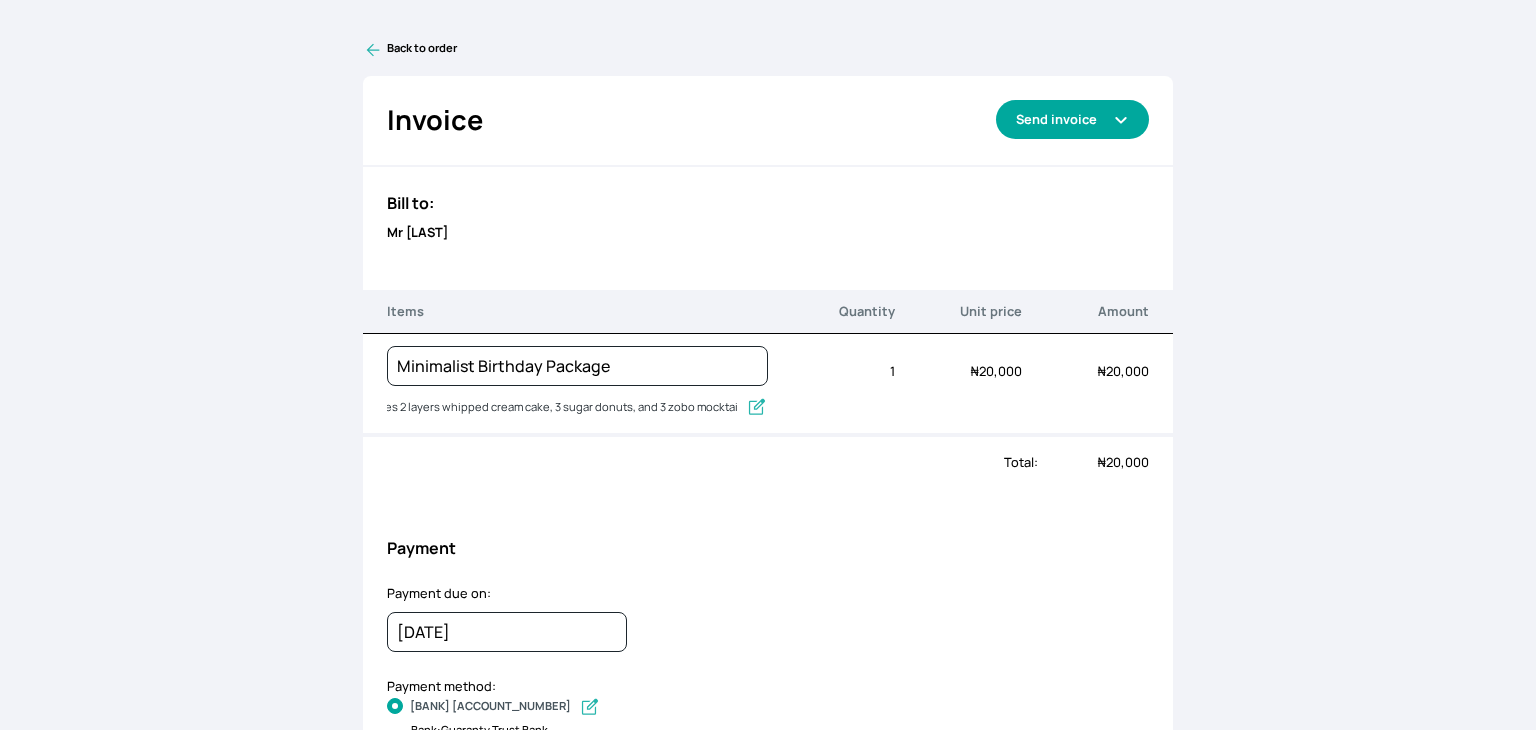 scroll, scrollTop: 0, scrollLeft: 0, axis: both 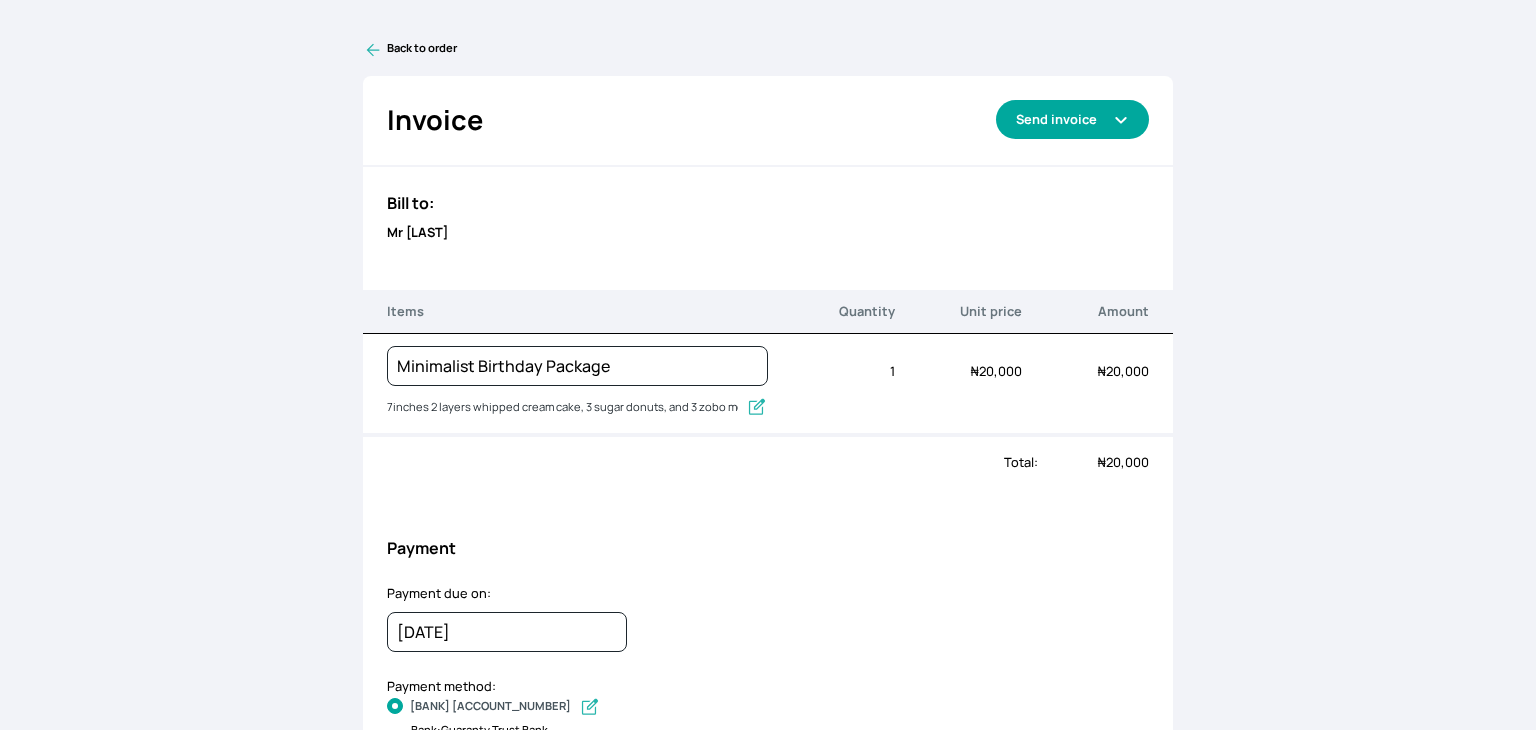 click on "Send invoice" at bounding box center [1072, 119] 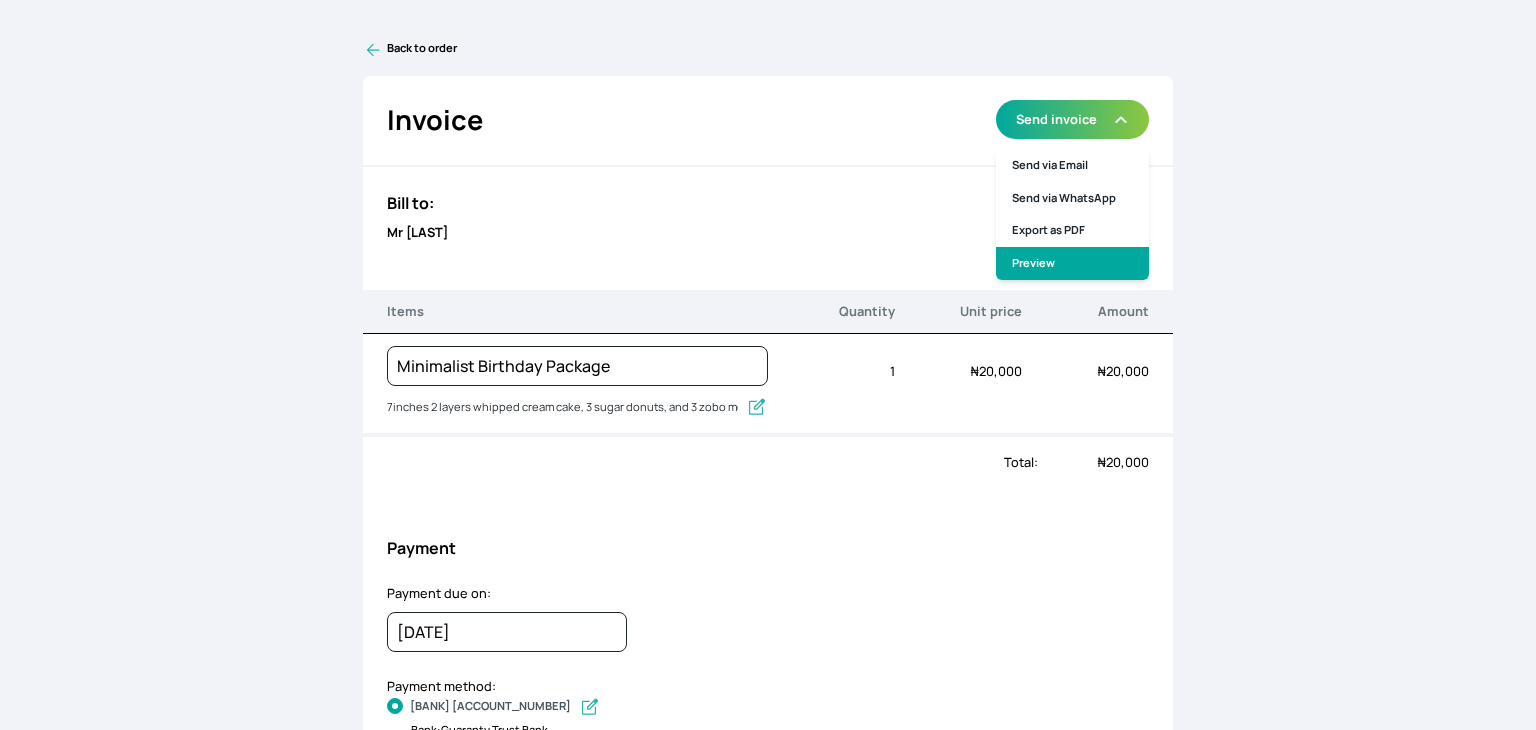 click on "Preview" at bounding box center [1072, 263] 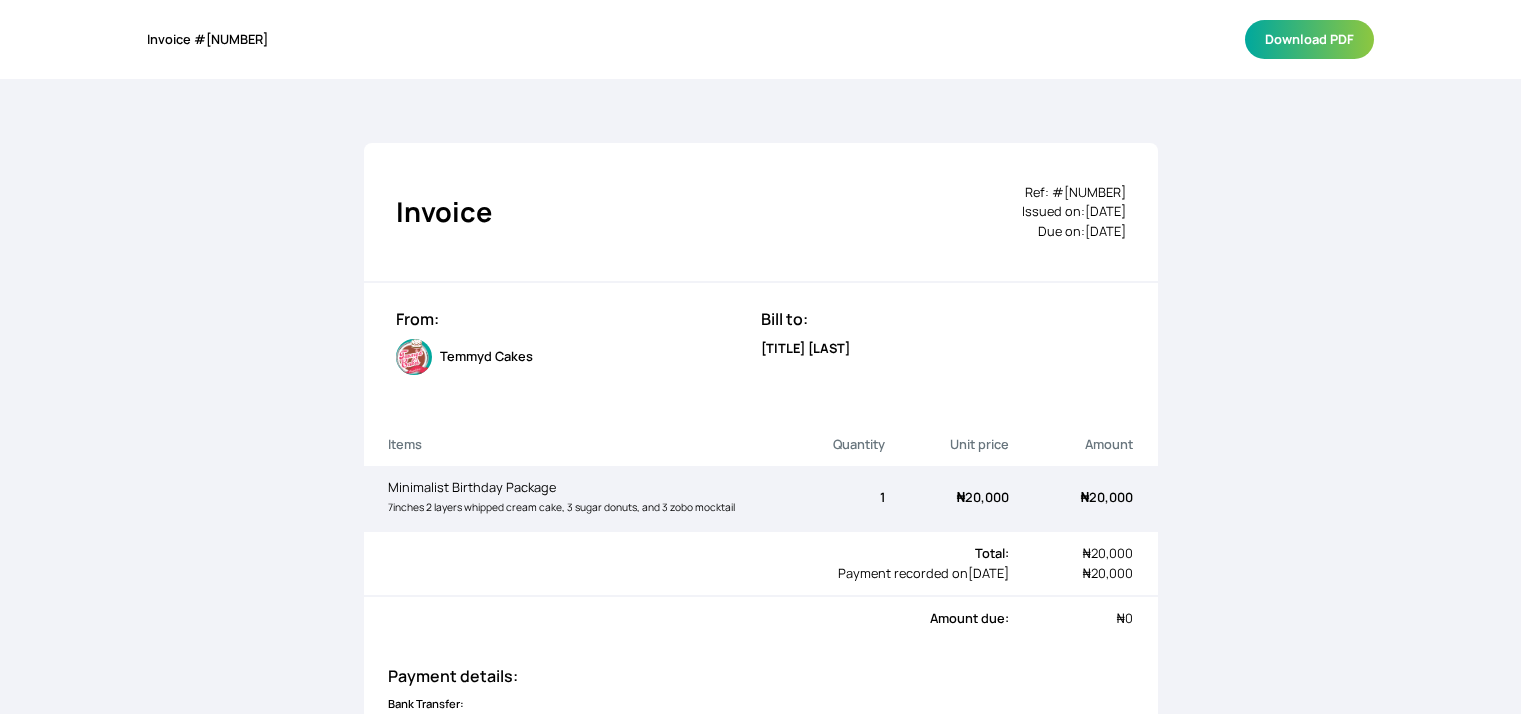 scroll, scrollTop: 0, scrollLeft: 0, axis: both 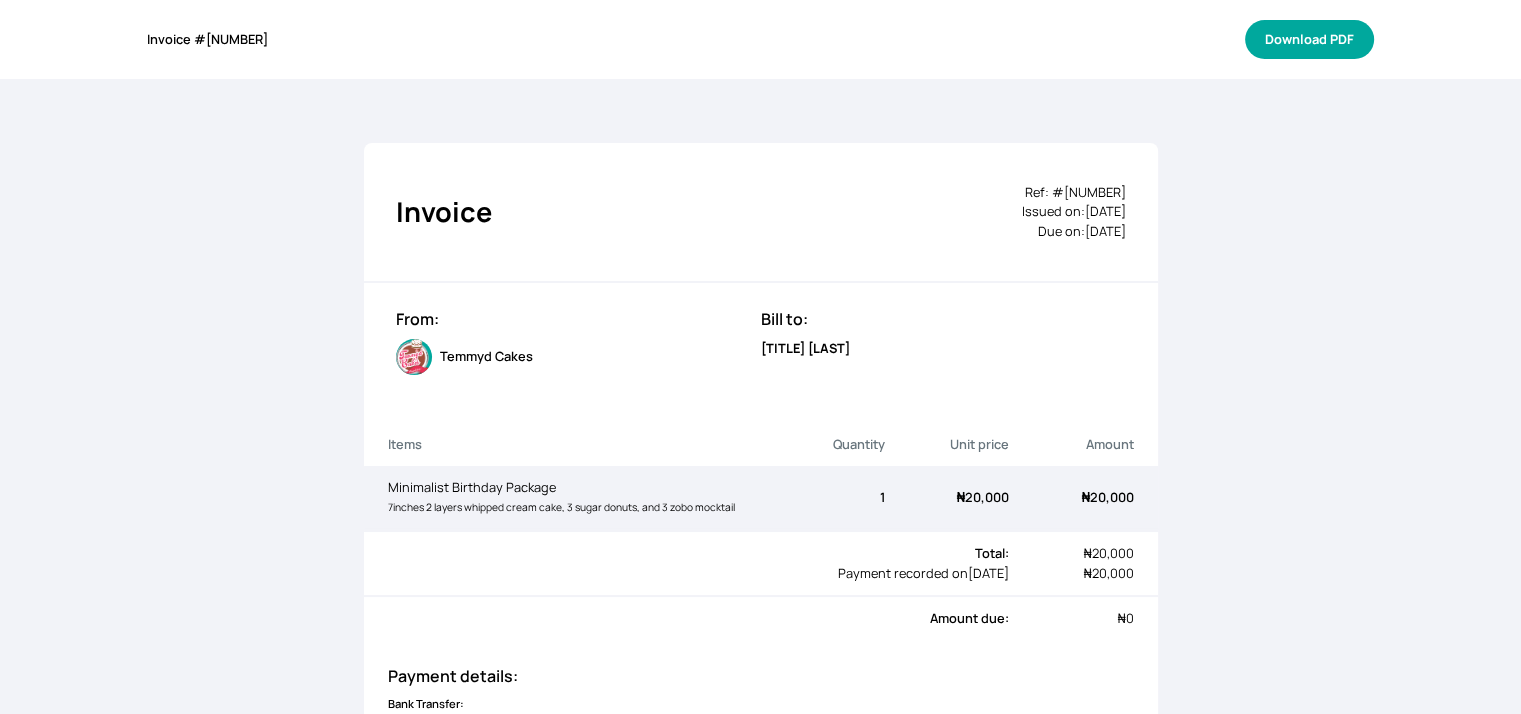 click on "Download PDF" at bounding box center (1309, 39) 